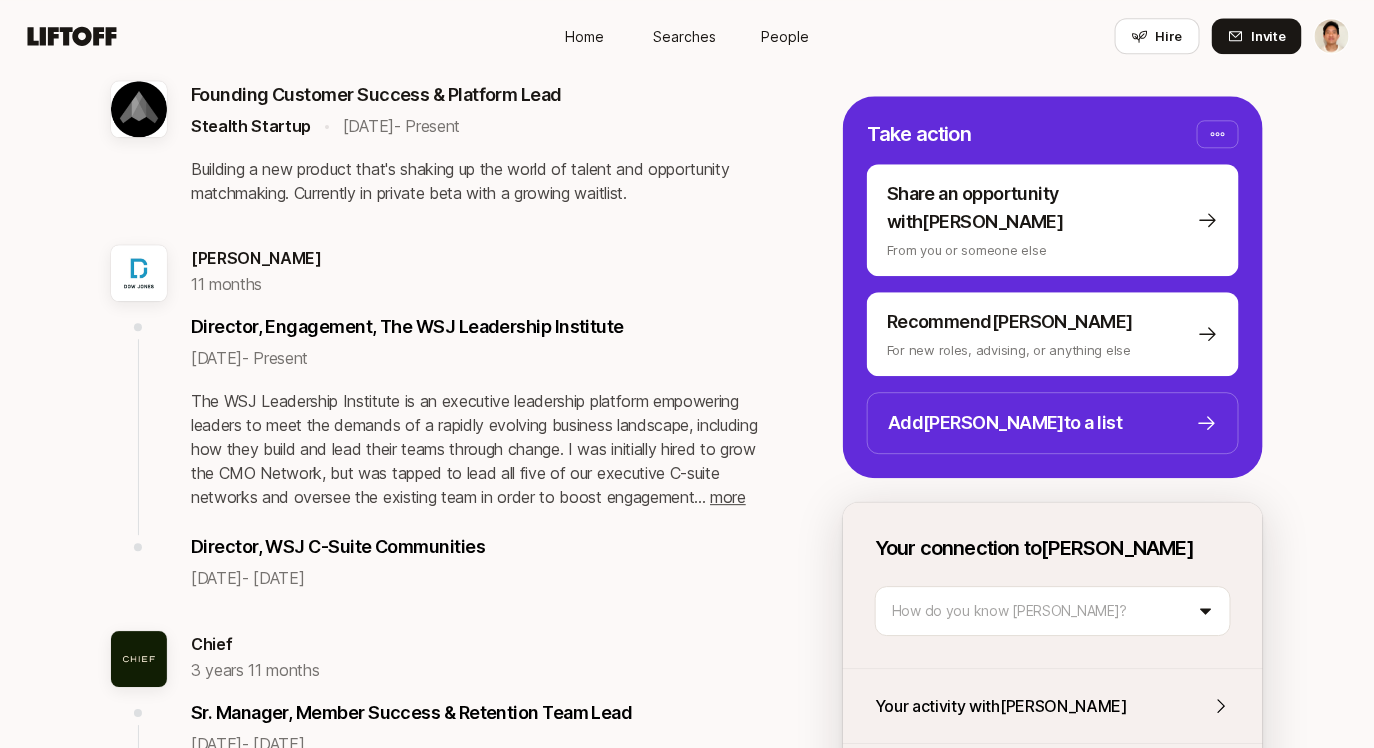 scroll, scrollTop: 1609, scrollLeft: 0, axis: vertical 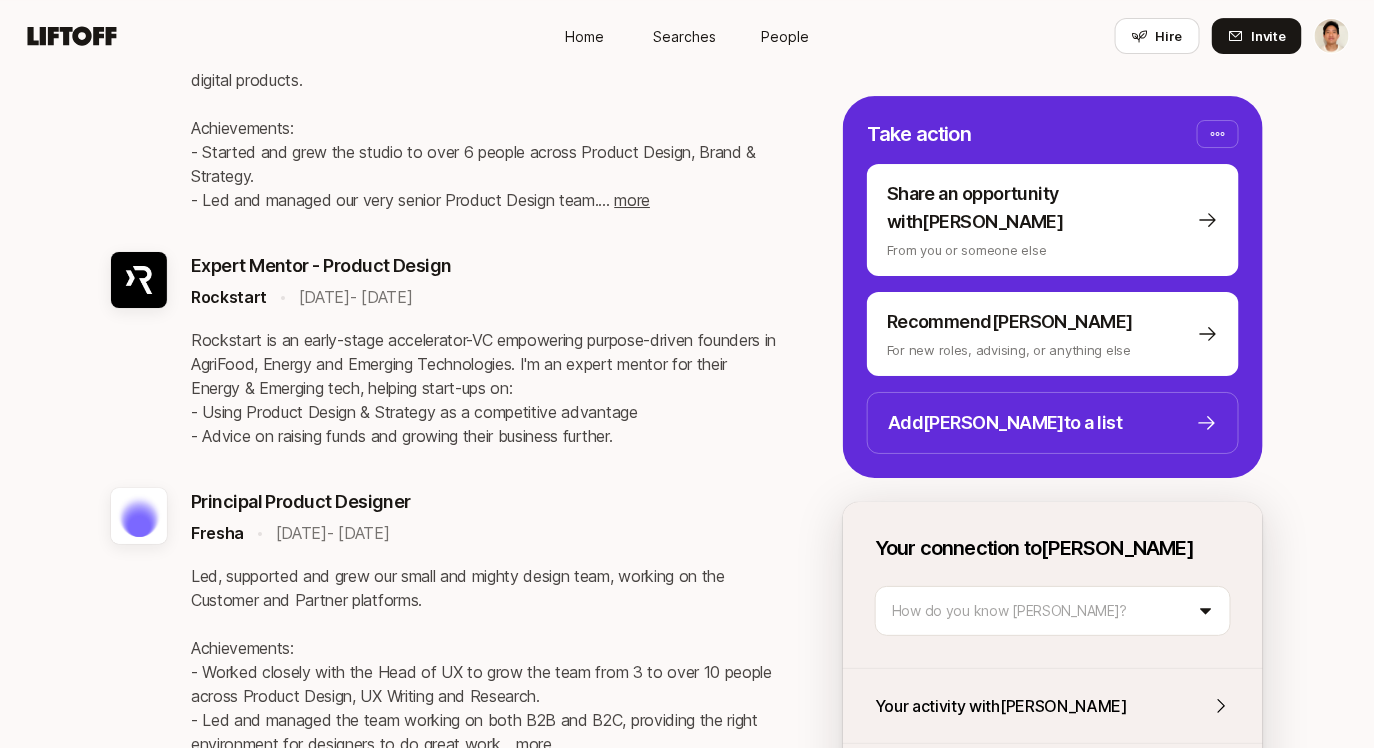 click on "Home Searches People Hire Home Searches People Hire Hire Invite Dan Tase   Design at Liftoff / Fractional Founding Designer Malmo, Sweden He / Him See how  Andy, Eleanor, Emma and others  know  Dan See how others know  Dan 💜 22   Suggestions 🔥 10   Intros About I'm a Product Design Leader with over 20 years of experience in leading teams at companies such as Farfetch, Just Eat, GetYourGuide and Fresha.
As a designer, I've helped start-ups figure out what they should be building and transform their vision into real products that went on to receive millions in funding. As a leader & manager, I've helped large orgs build happy & successful teams, and provided the right environment for designers to do the best work of their career. Product Design Brand Design Service & Experience Design Design Operations Innovation Design +5  more Dan’s  network Explore the types of people  Dan  knows Dan’s  contacts 🔍 UX Research 22 people 🎨 Service & Experience Design 24 people 📱 Consumer tech 29 people" at bounding box center (687, -1872) 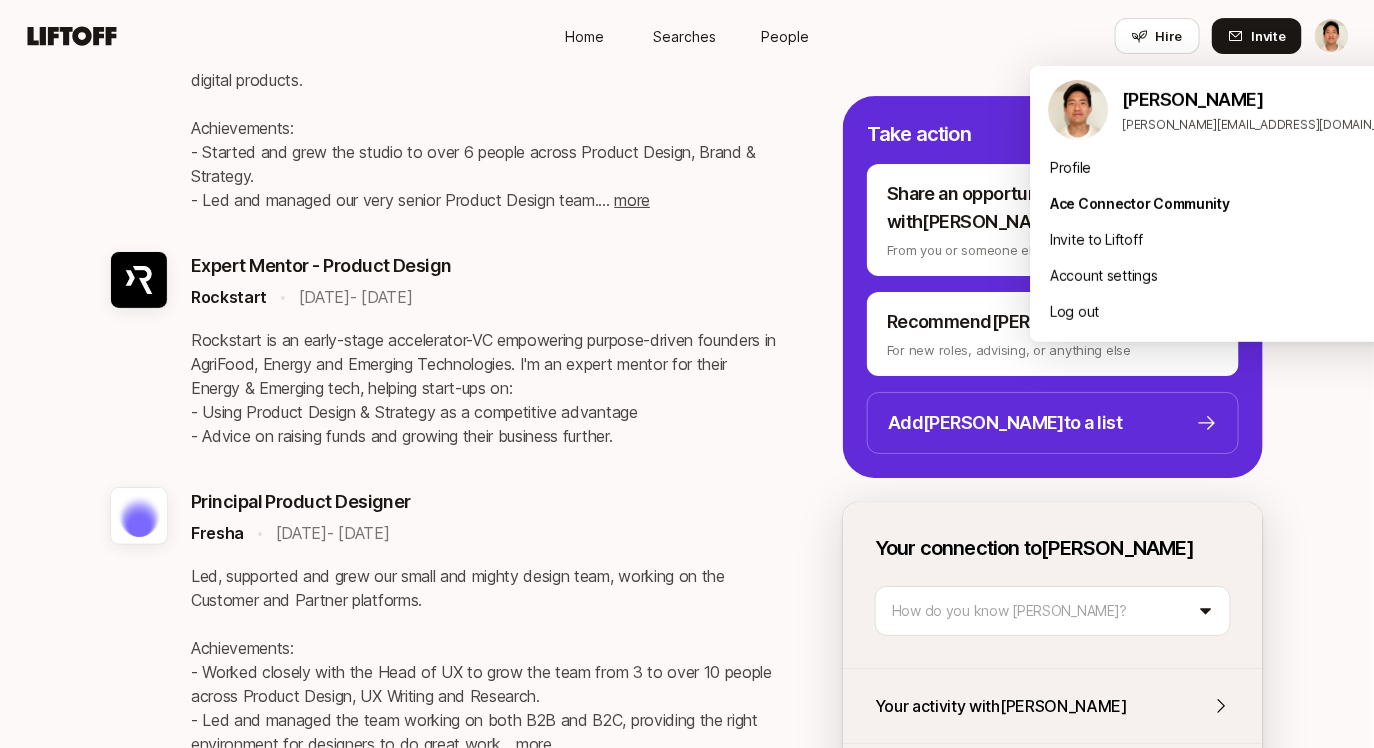 click on "Home Searches People Hire Home Searches People Hire Hire Invite Dan Tase   Design at Liftoff / Fractional Founding Designer Malmo, Sweden He / Him See how  Andy, Eleanor, Emma and others  know  Dan See how others know  Dan 💜 22   Suggestions 🔥 10   Intros About I'm a Product Design Leader with over 20 years of experience in leading teams at companies such as Farfetch, Just Eat, GetYourGuide and Fresha.
As a designer, I've helped start-ups figure out what they should be building and transform their vision into real products that went on to receive millions in funding. As a leader & manager, I've helped large orgs build happy & successful teams, and provided the right environment for designers to do the best work of their career. Product Design Brand Design Service & Experience Design Design Operations Innovation Design +5  more Dan’s  network Explore the types of people  Dan  knows Dan’s  contacts 🔍 UX Research 22 people 🎨 Service & Experience Design 24 people 📱 Consumer tech 29 people" at bounding box center [687, -1872] 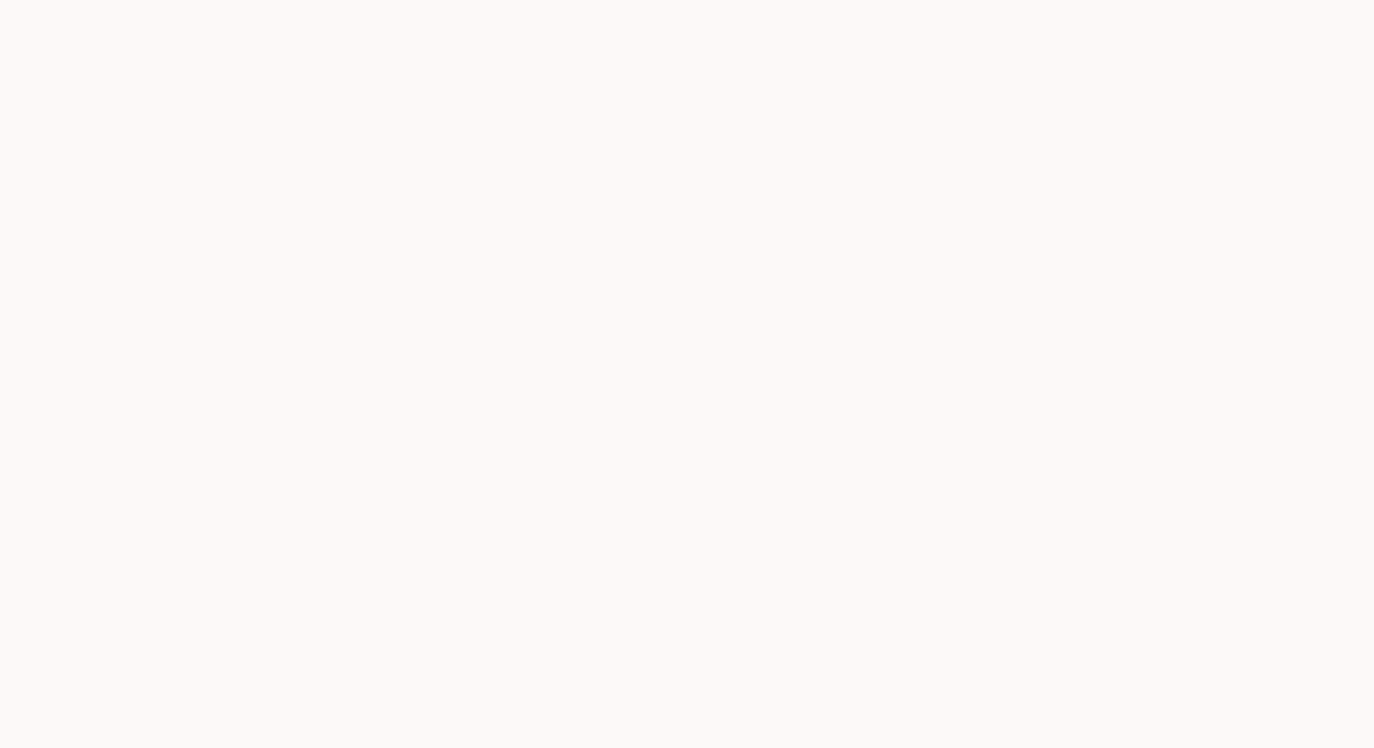 scroll, scrollTop: 0, scrollLeft: 0, axis: both 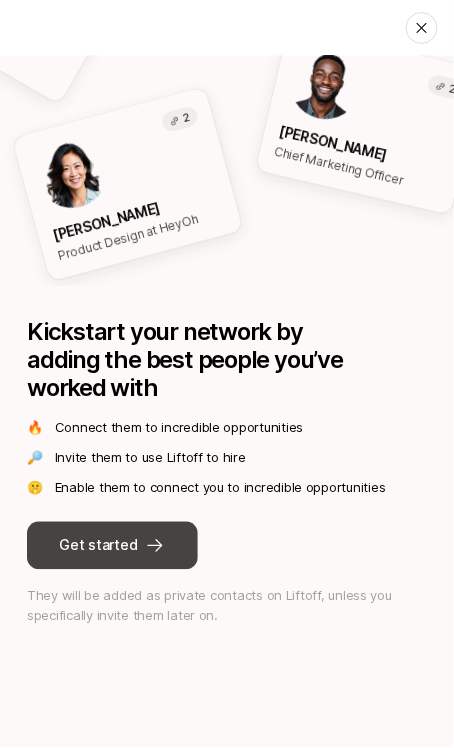 click on "Get started" at bounding box center [112, 546] 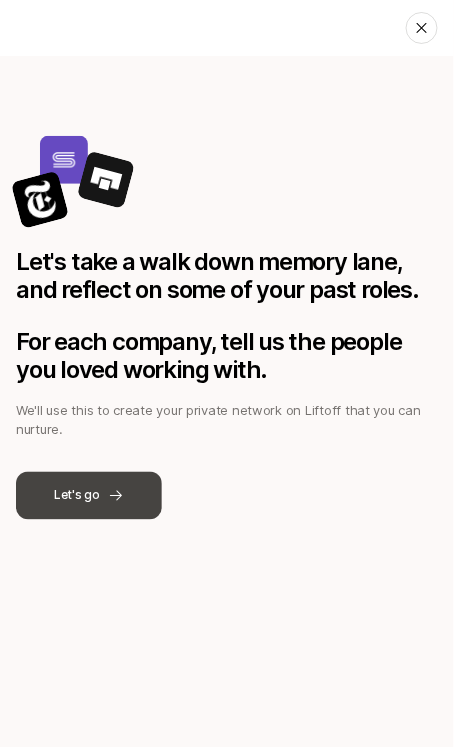 click 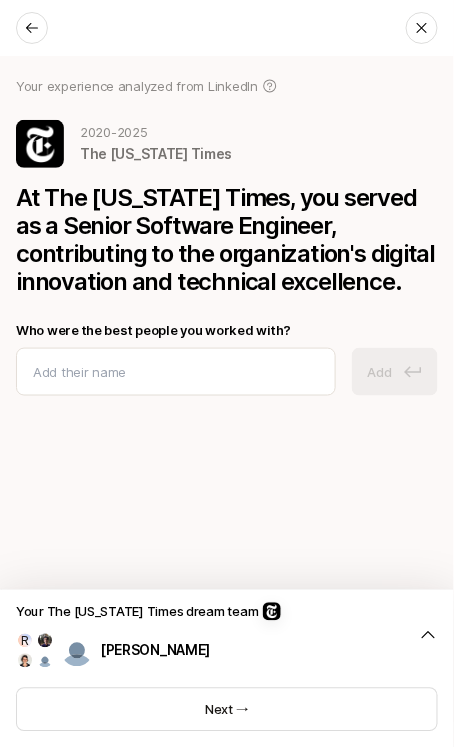 click 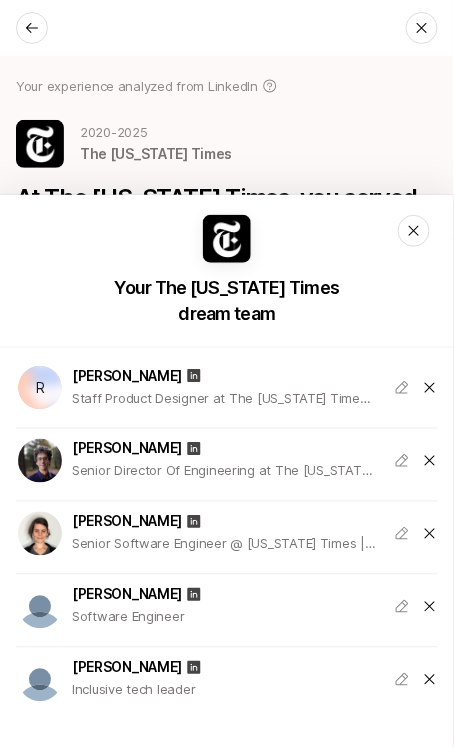 click at bounding box center [414, 231] 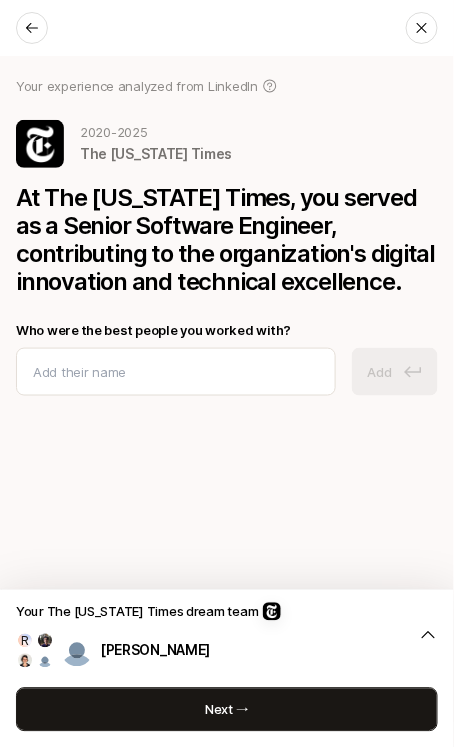 click on "Next →" at bounding box center [226, 710] 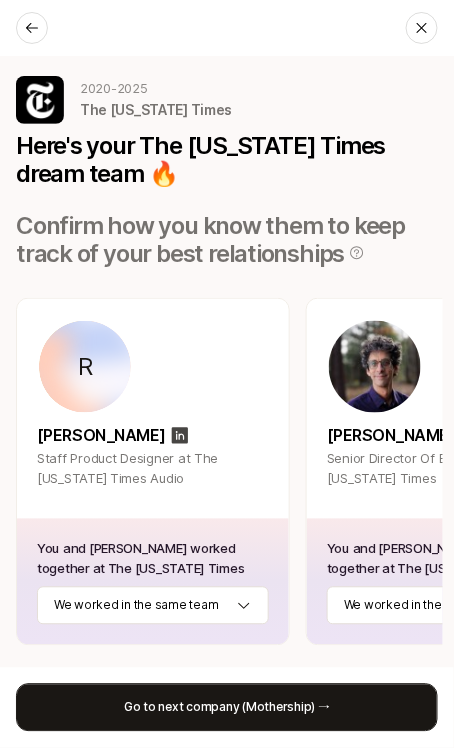 click on "Go to next company (Mothership)   →" at bounding box center (227, 708) 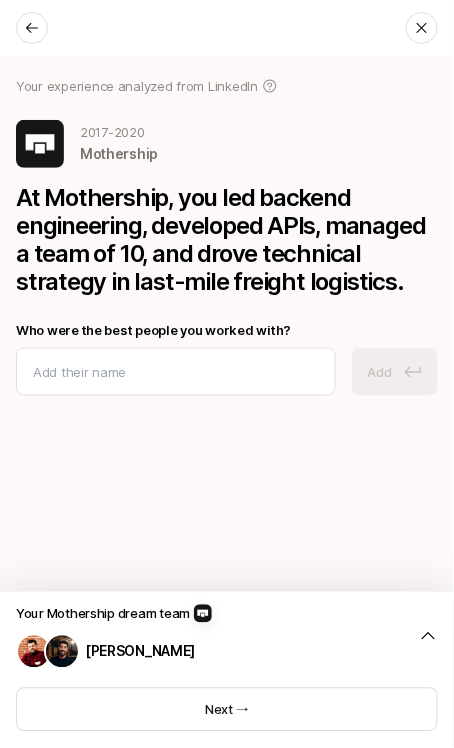 click 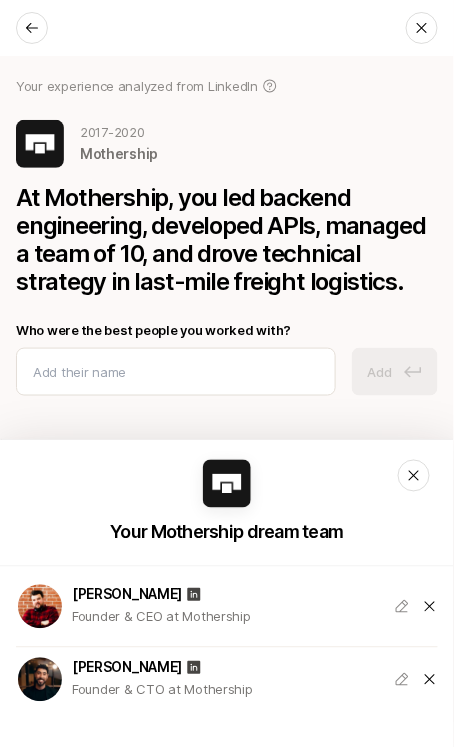click 